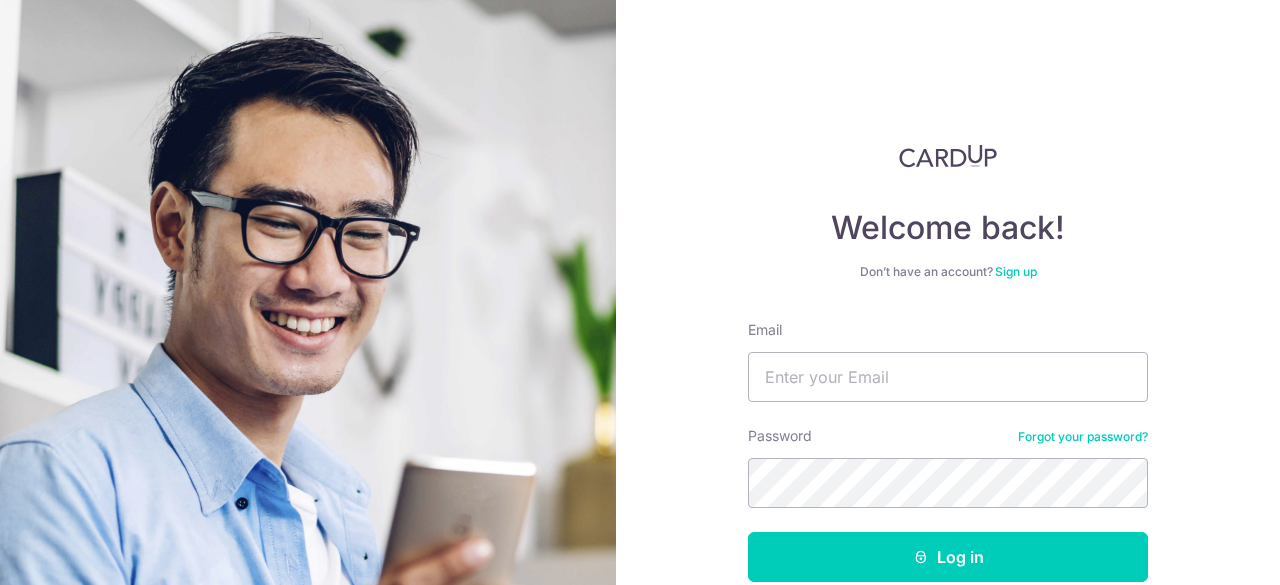 scroll, scrollTop: 0, scrollLeft: 0, axis: both 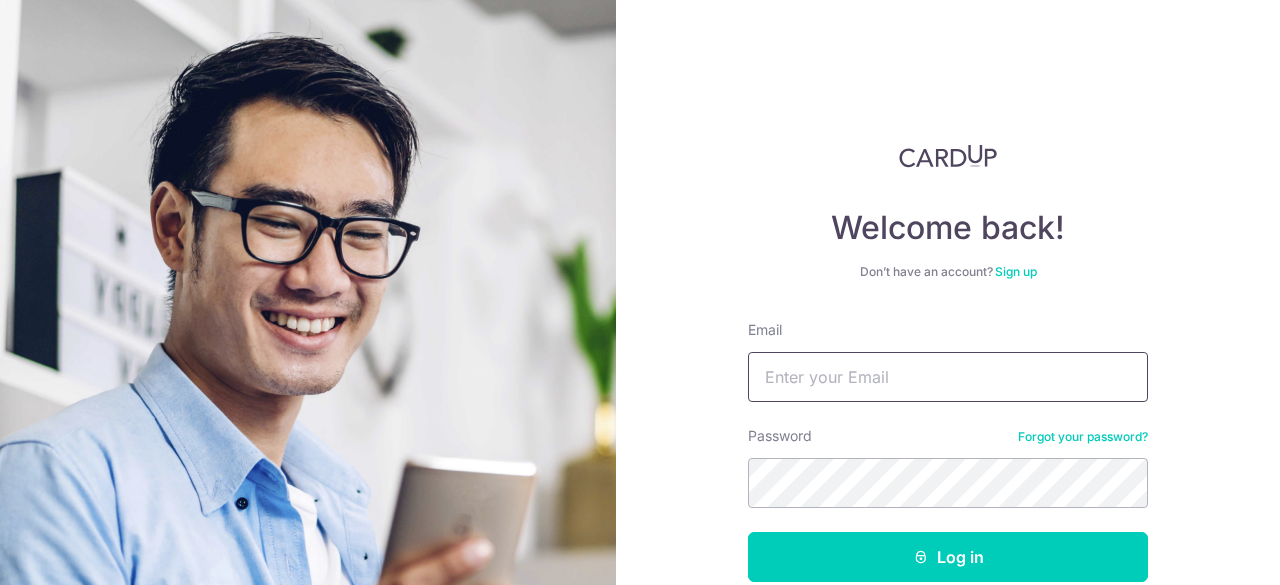 click on "Email" at bounding box center [948, 377] 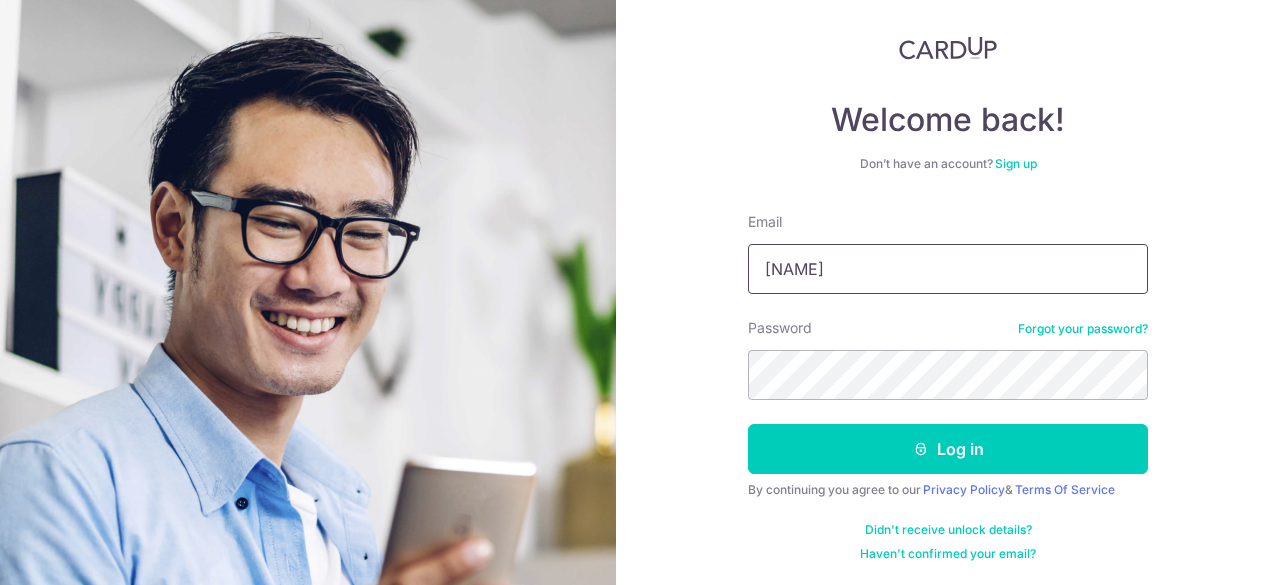 type on "sundowntequilas@example.com" 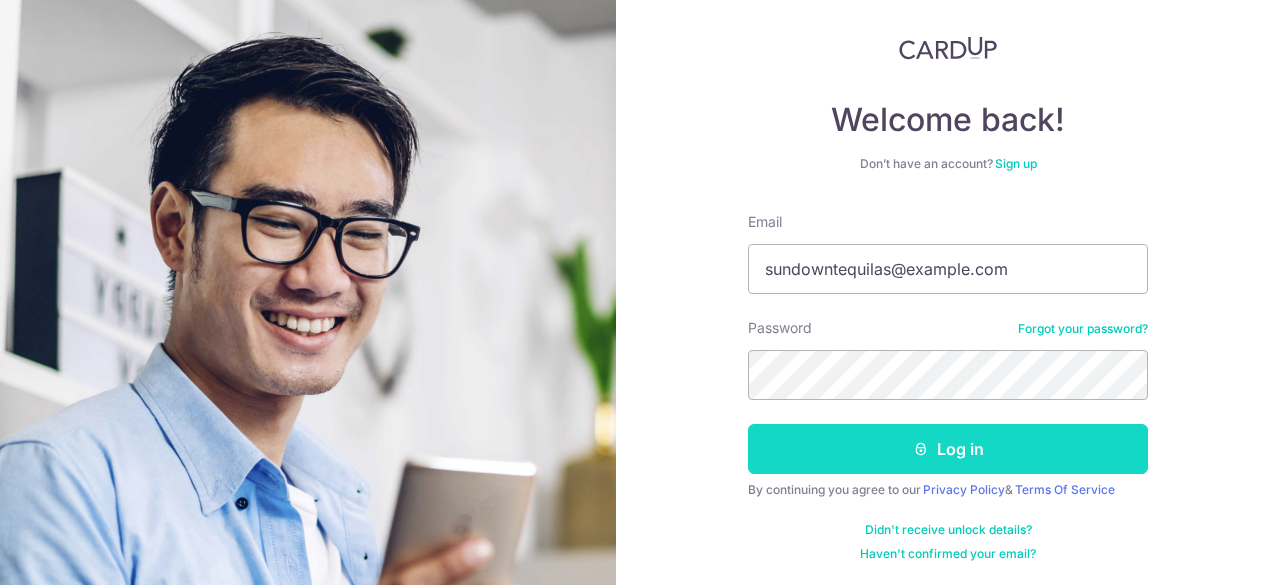 click on "Log in" at bounding box center (948, 449) 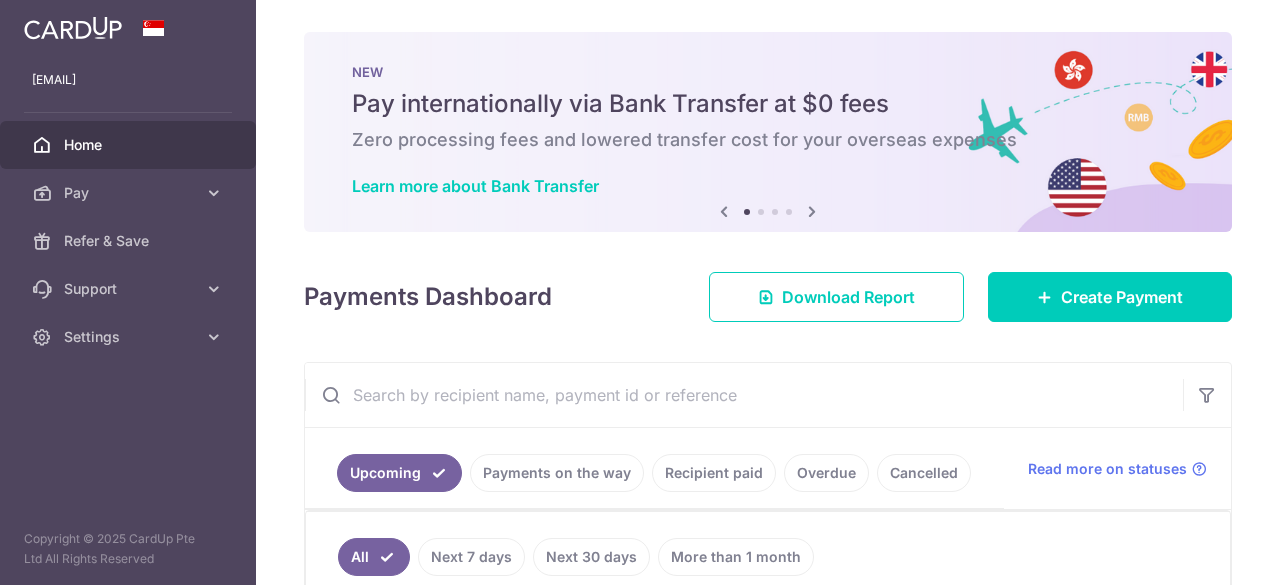 scroll, scrollTop: 0, scrollLeft: 0, axis: both 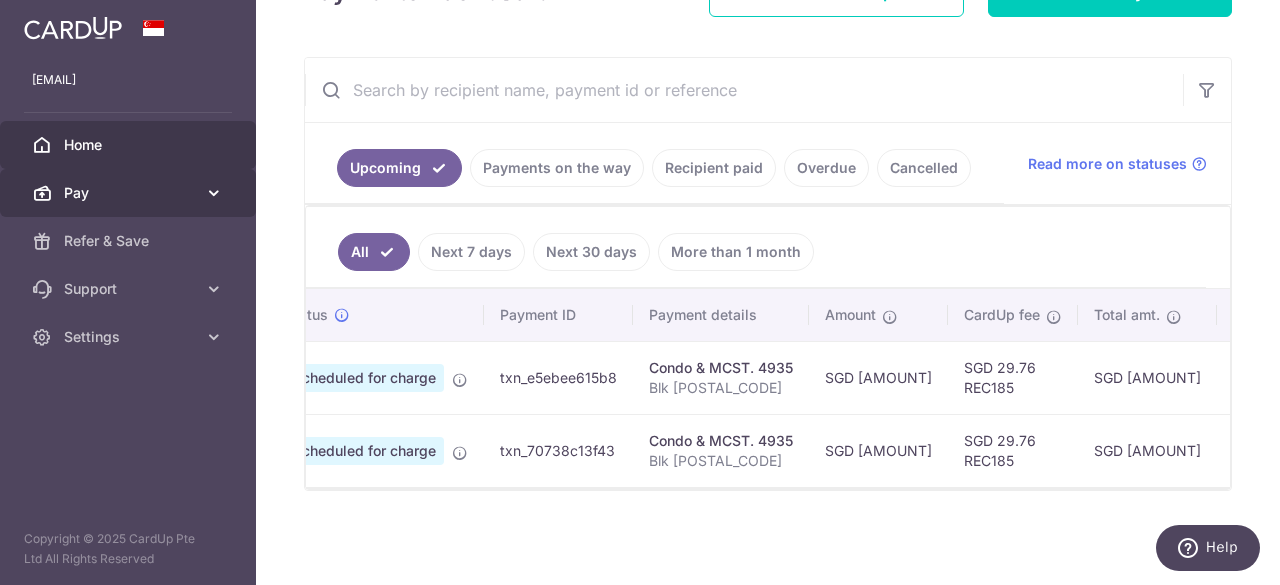 click at bounding box center (214, 193) 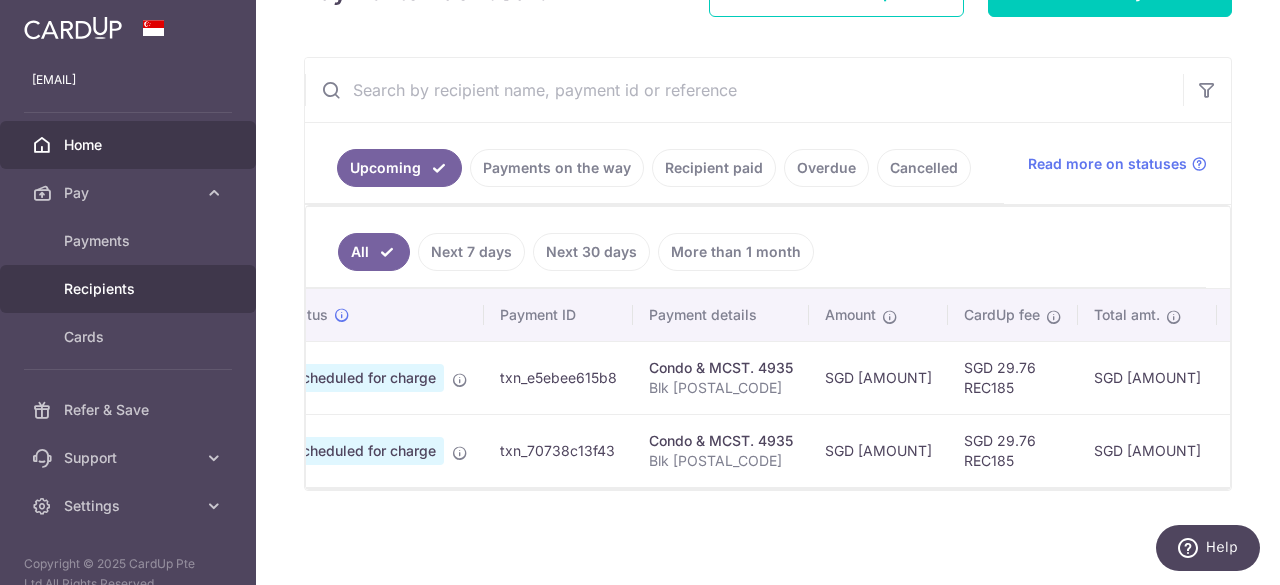 click on "Recipients" at bounding box center [130, 289] 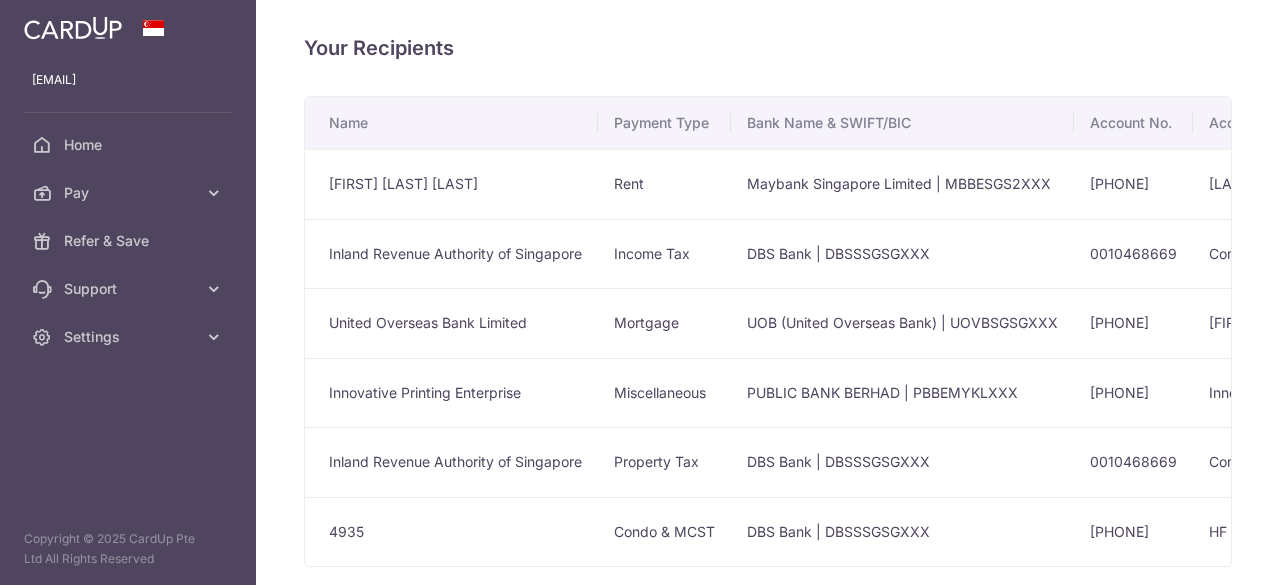 scroll, scrollTop: 0, scrollLeft: 0, axis: both 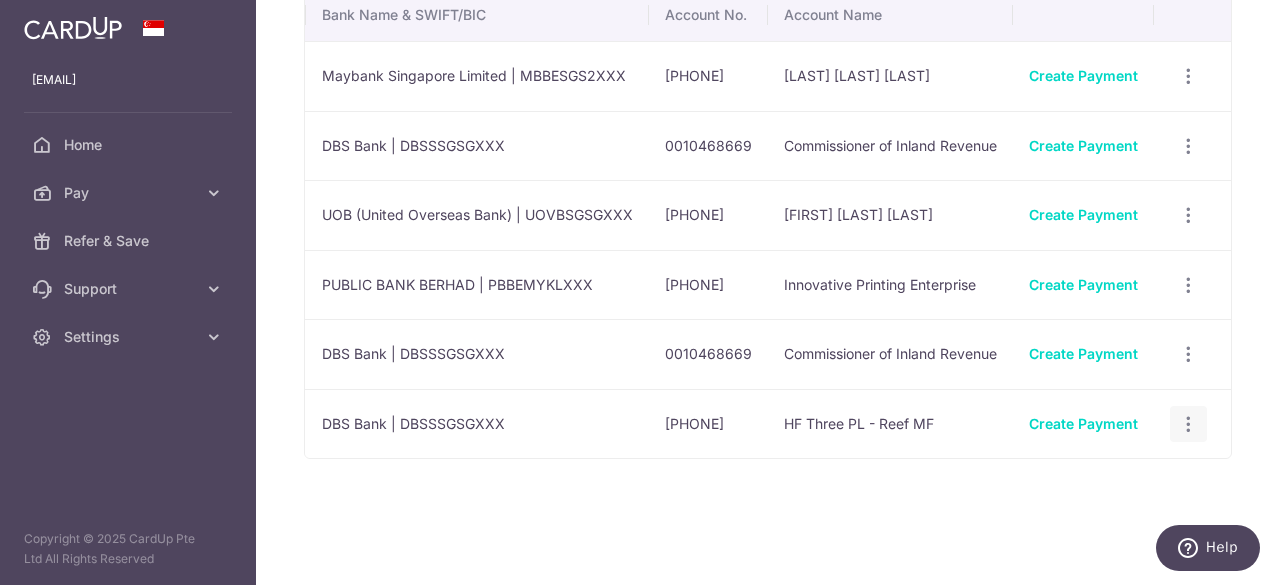 click at bounding box center [1188, 76] 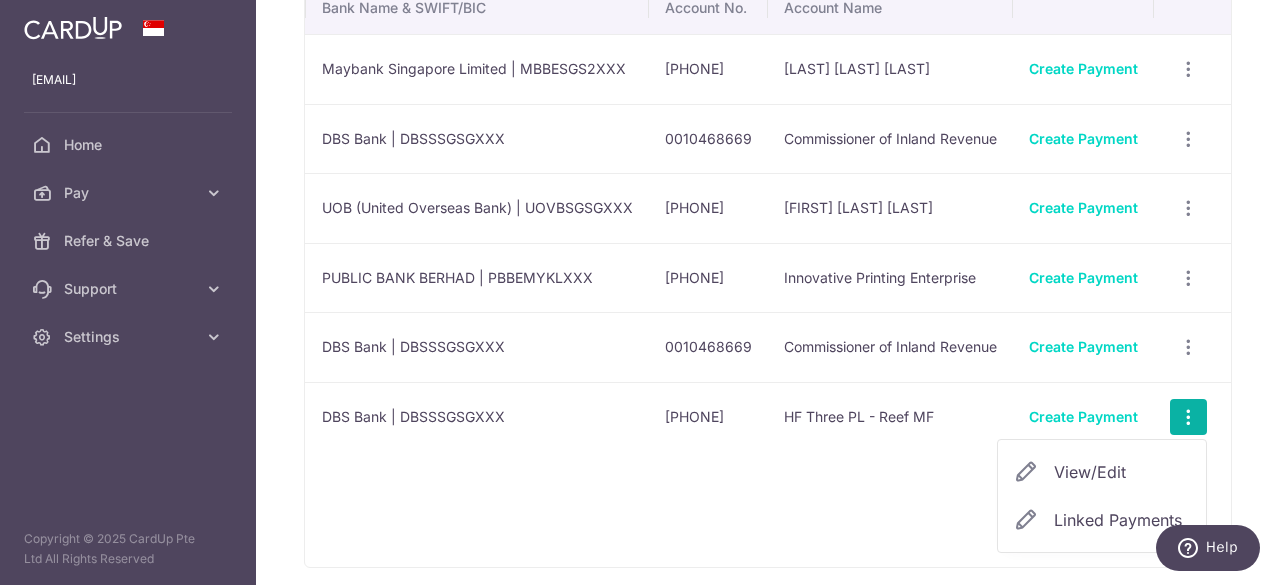 click on "View/Edit" at bounding box center (1122, 472) 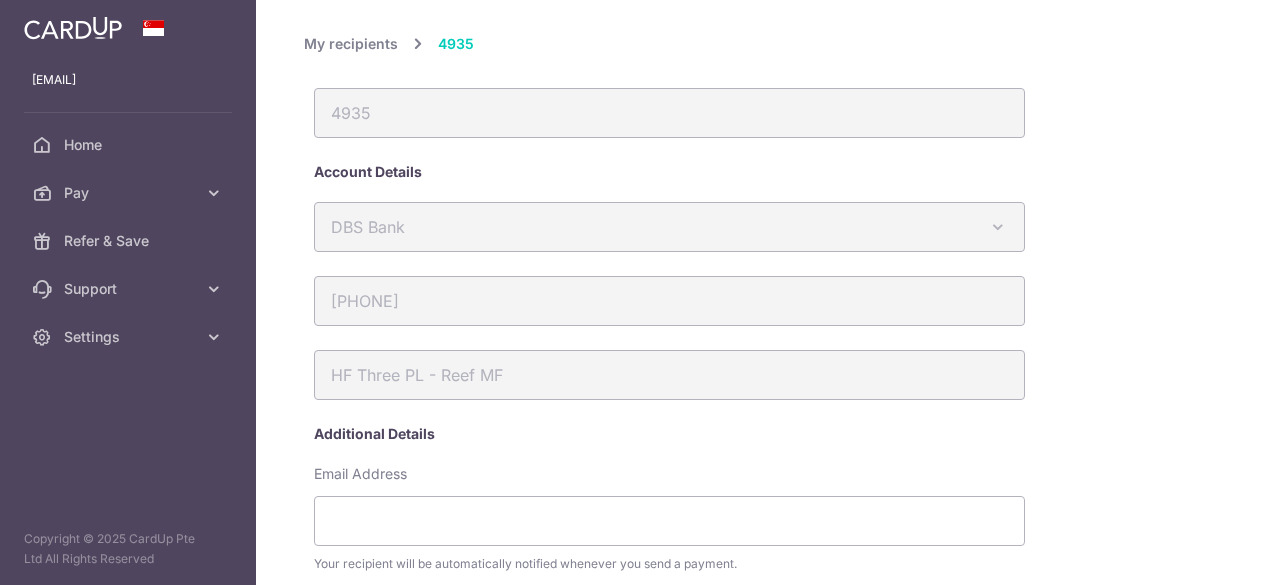 scroll, scrollTop: 0, scrollLeft: 0, axis: both 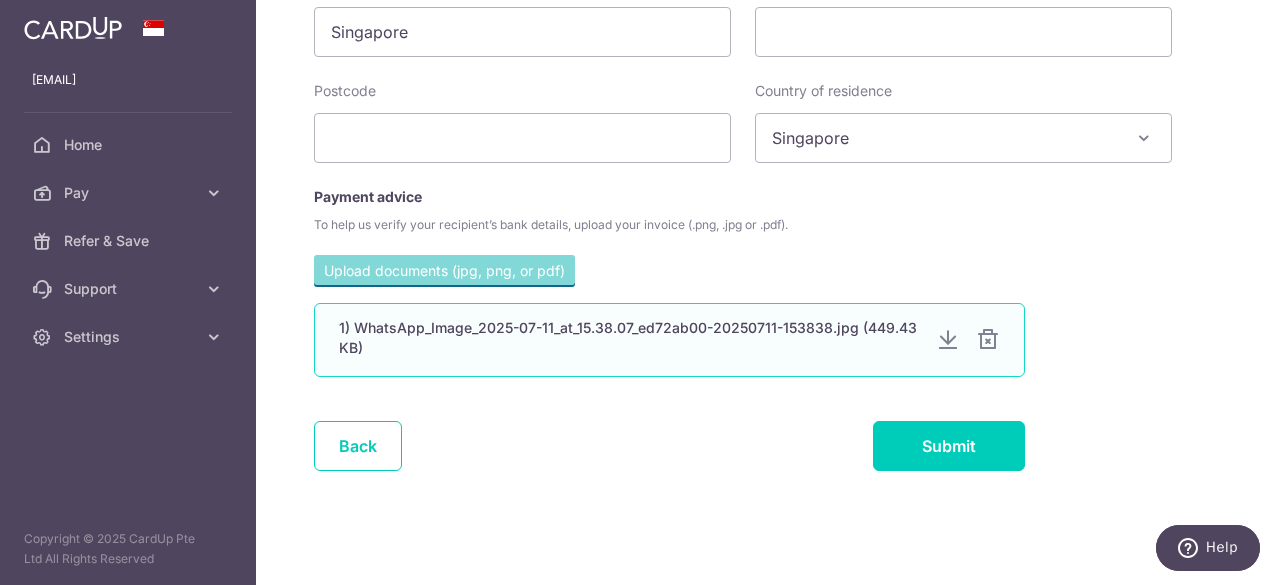 click at bounding box center [948, 340] 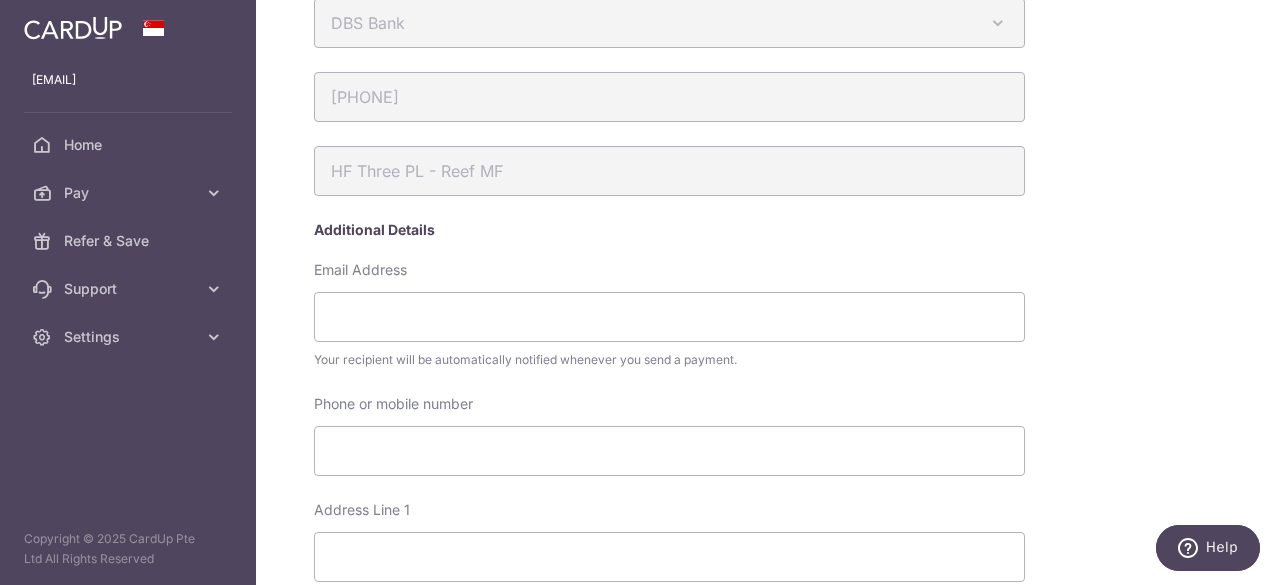 scroll, scrollTop: 0, scrollLeft: 0, axis: both 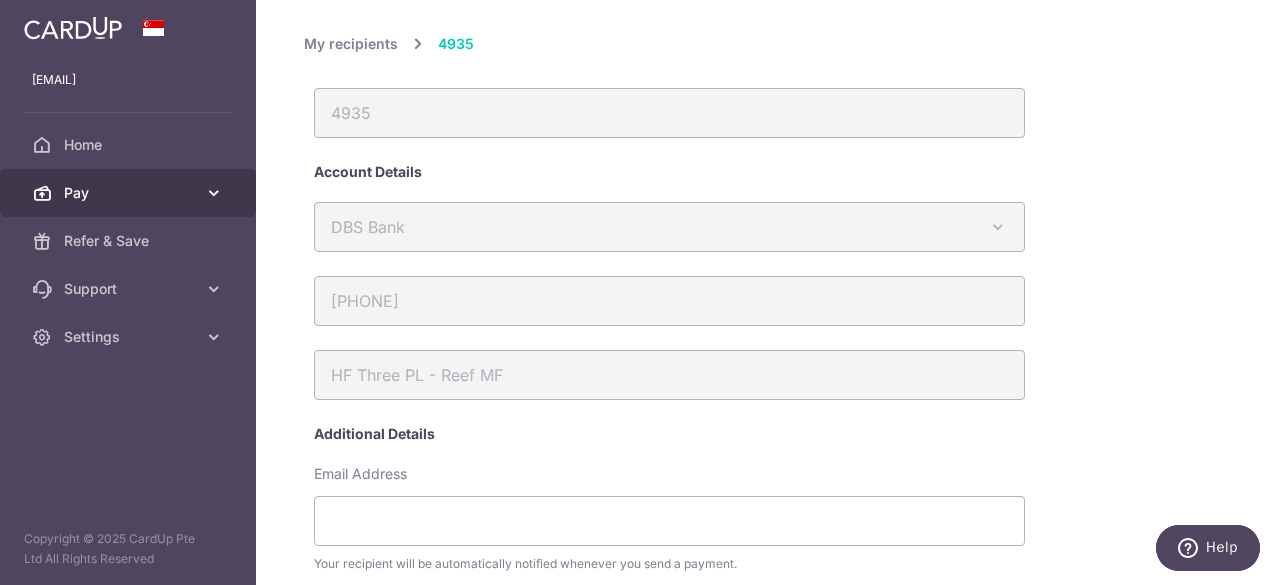 click on "Pay" at bounding box center (128, 193) 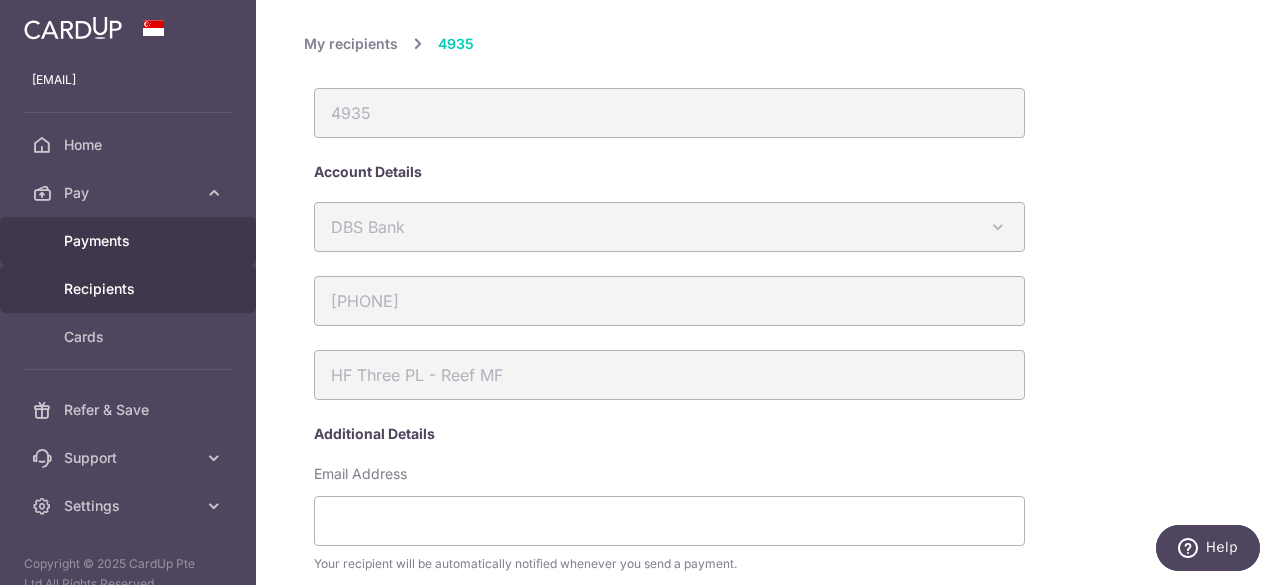 click on "Payments" at bounding box center (130, 241) 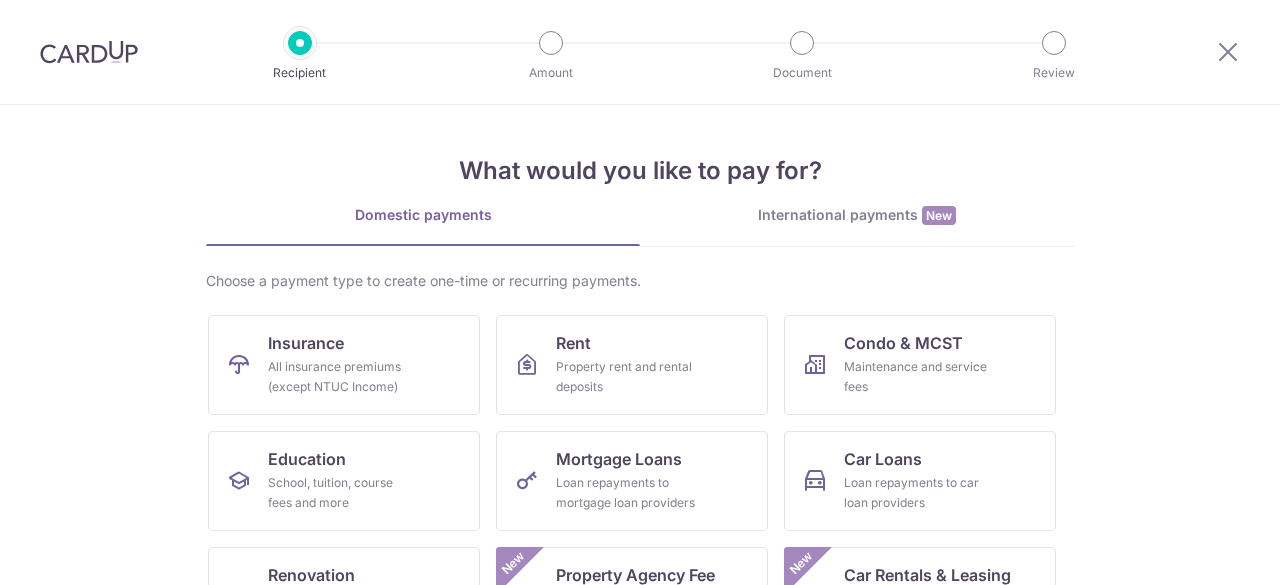 scroll, scrollTop: 0, scrollLeft: 0, axis: both 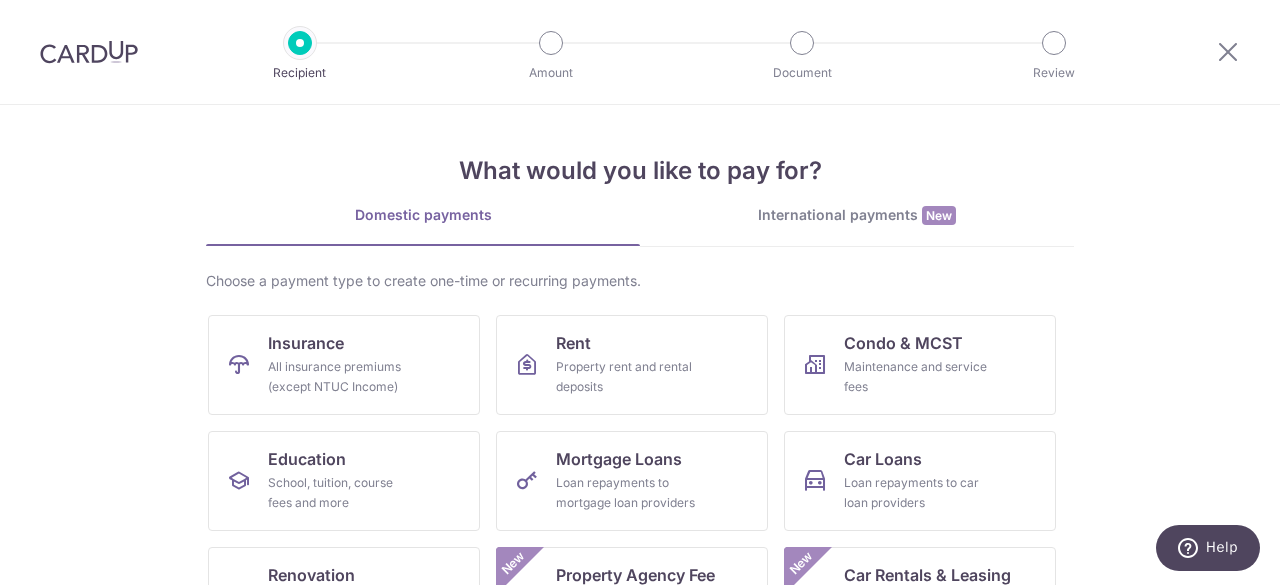 click at bounding box center (89, 52) 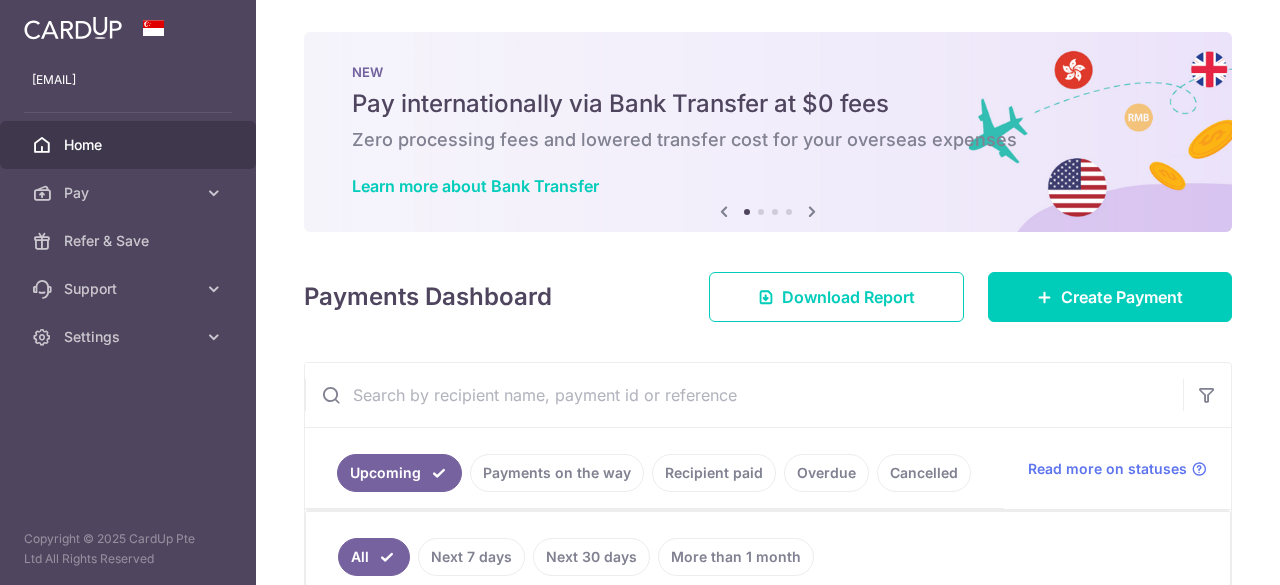 scroll, scrollTop: 0, scrollLeft: 0, axis: both 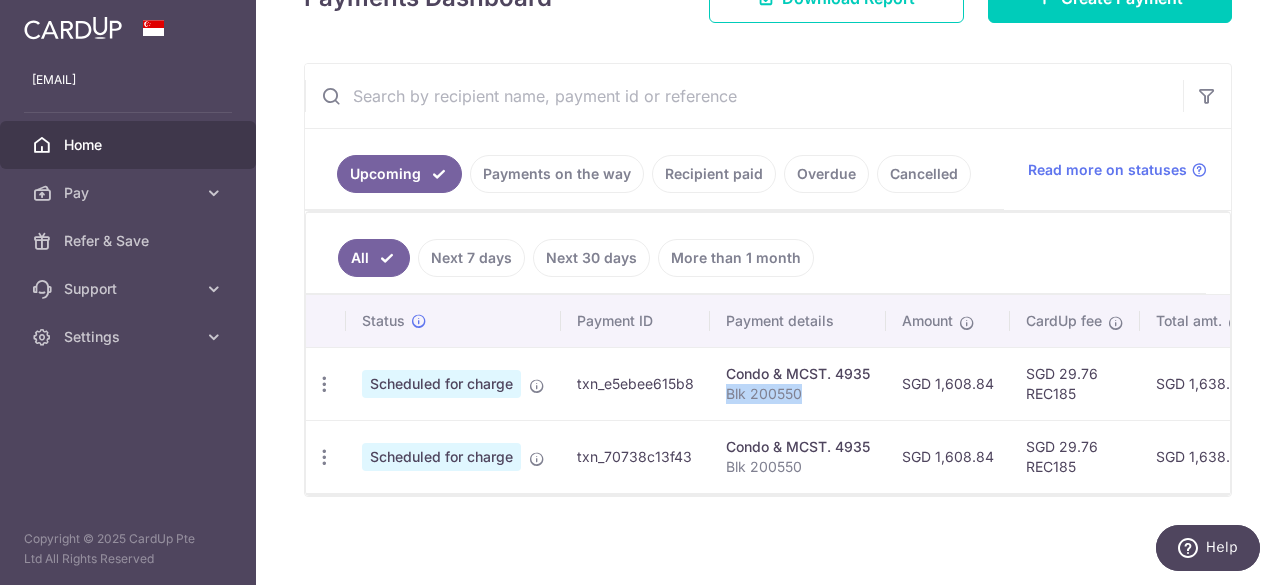 drag, startPoint x: 725, startPoint y: 385, endPoint x: 800, endPoint y: 387, distance: 75.026665 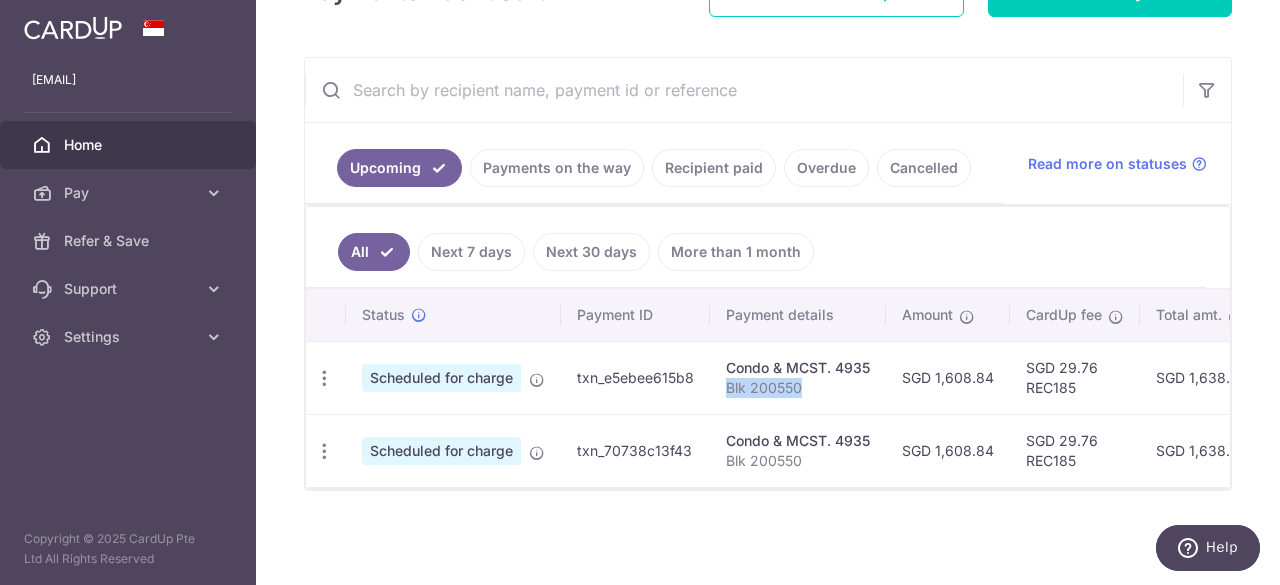 scroll, scrollTop: 301, scrollLeft: 0, axis: vertical 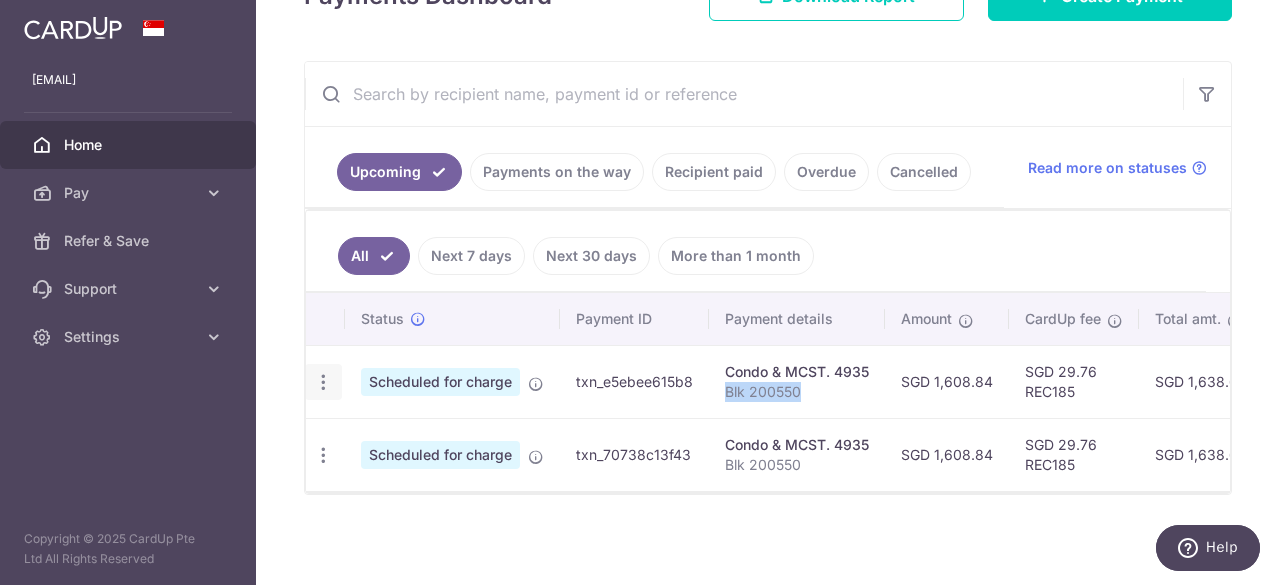 click at bounding box center [323, 382] 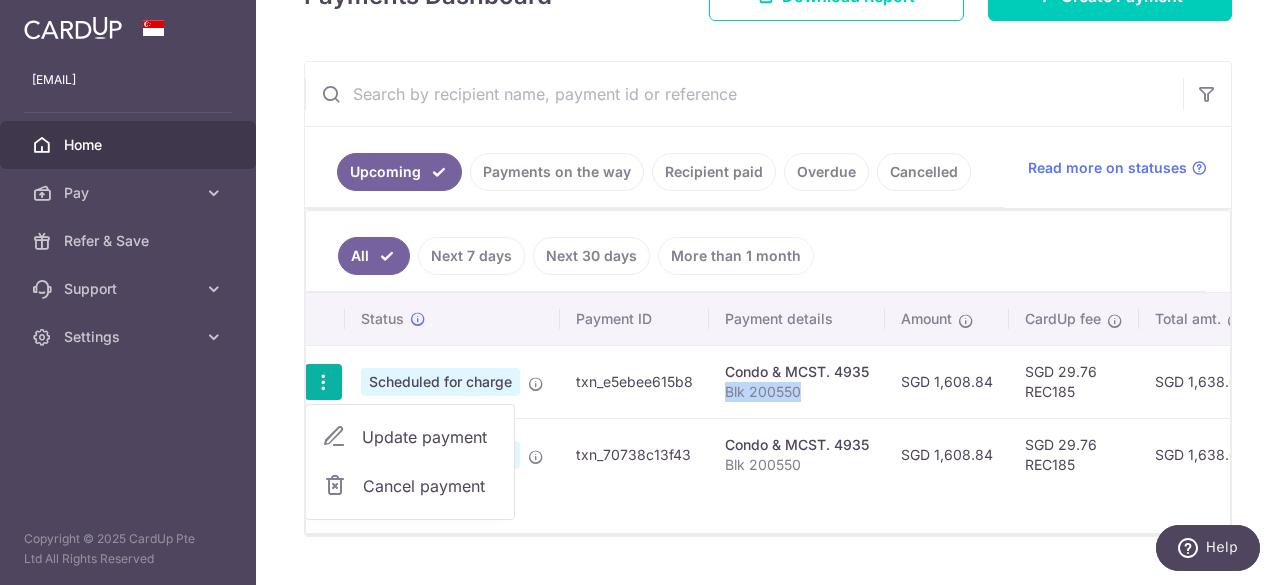 click on "Cancel payment" at bounding box center (430, 486) 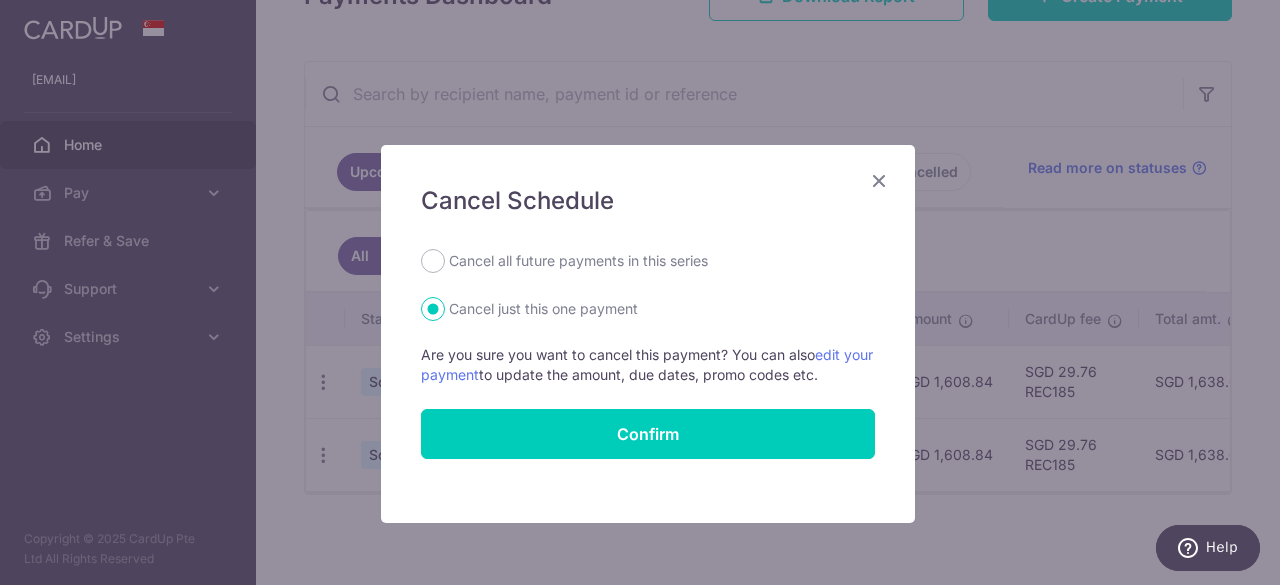 click on "Cancel all future payments in this series" at bounding box center (578, 261) 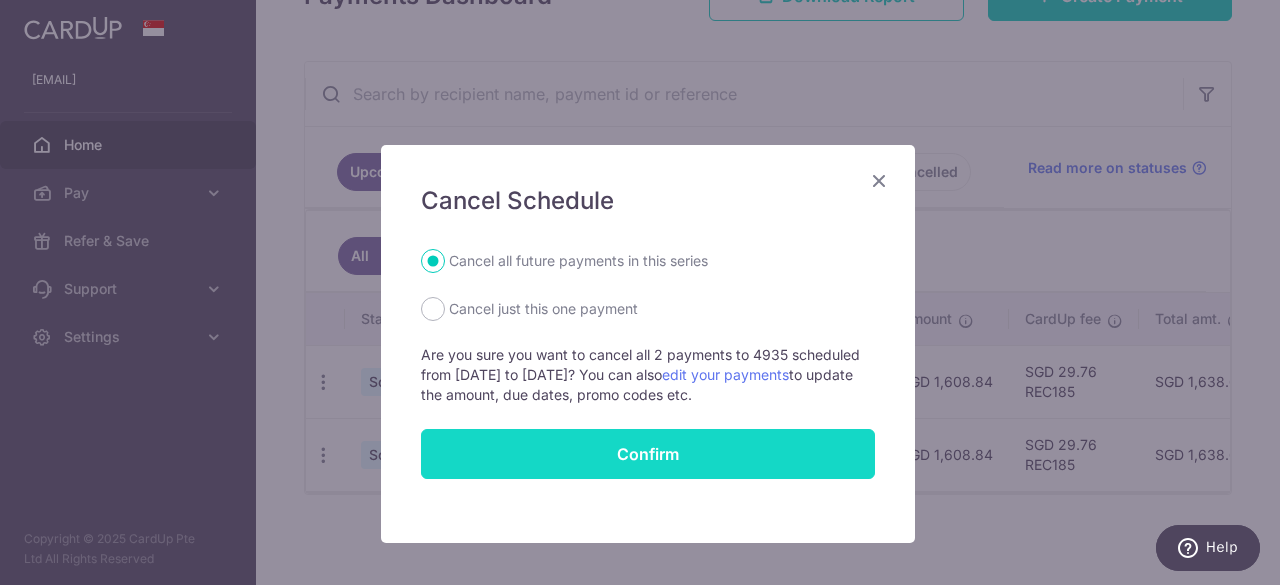click on "Confirm" at bounding box center [648, 454] 